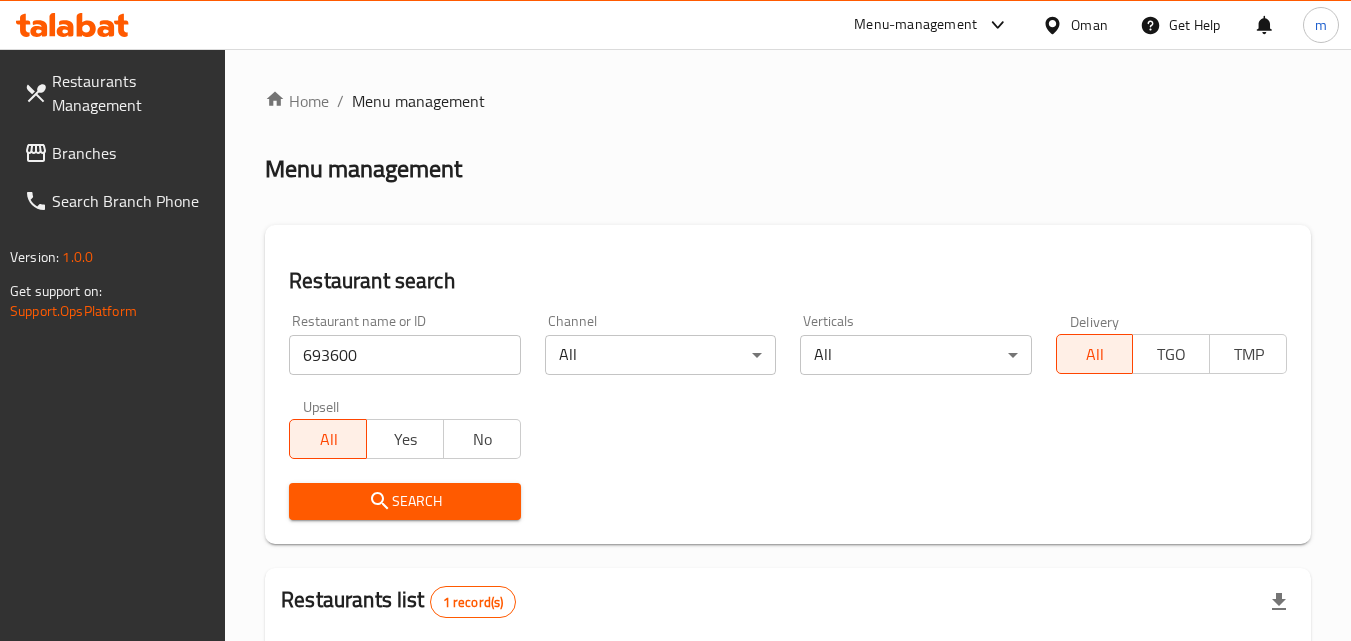 scroll, scrollTop: 251, scrollLeft: 0, axis: vertical 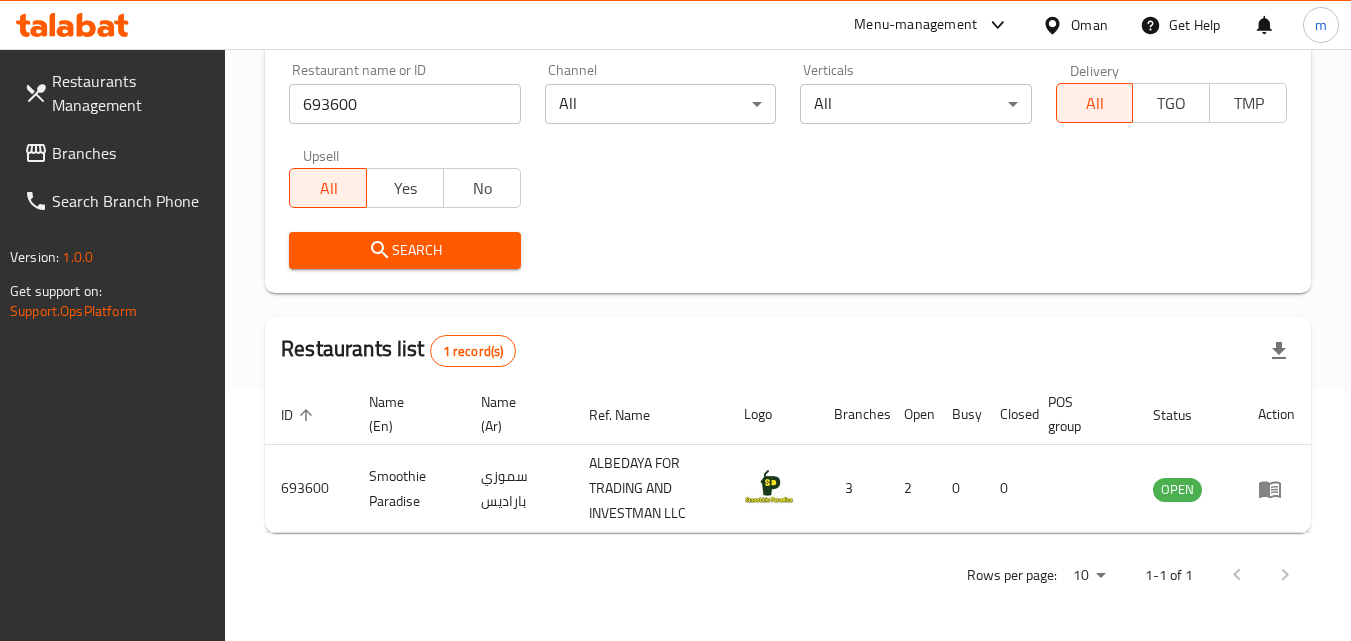 click on "Oman" at bounding box center (1089, 25) 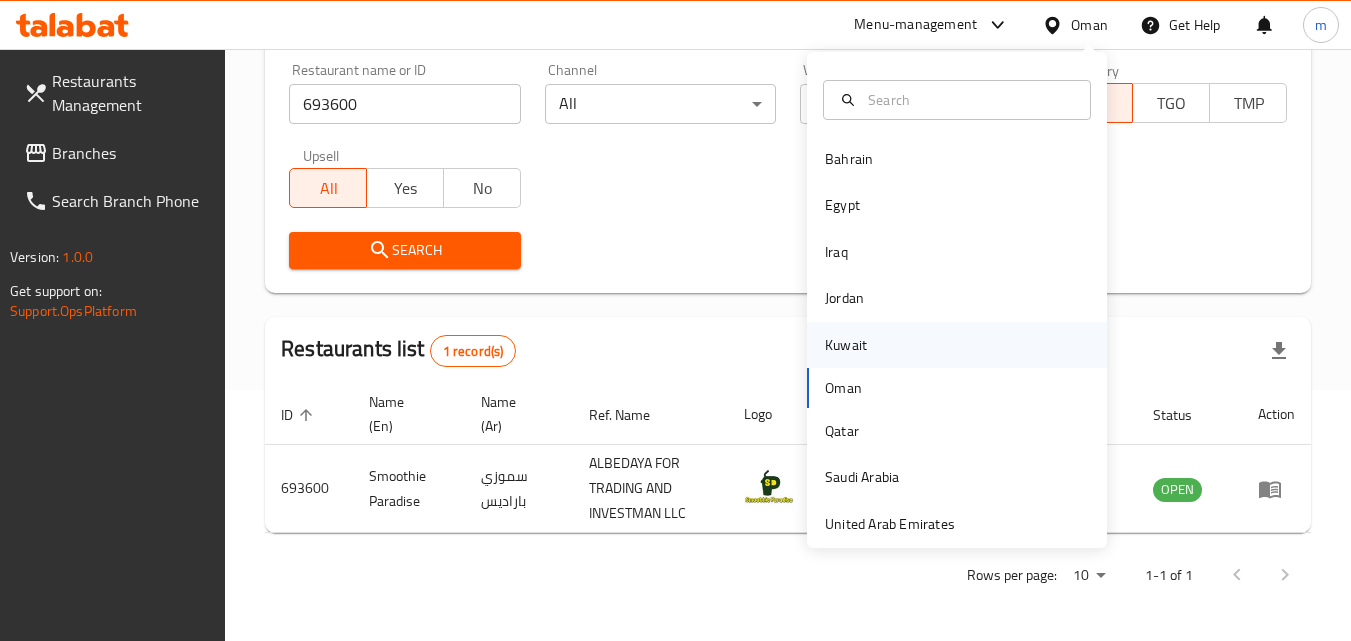 click on "Kuwait" at bounding box center (846, 345) 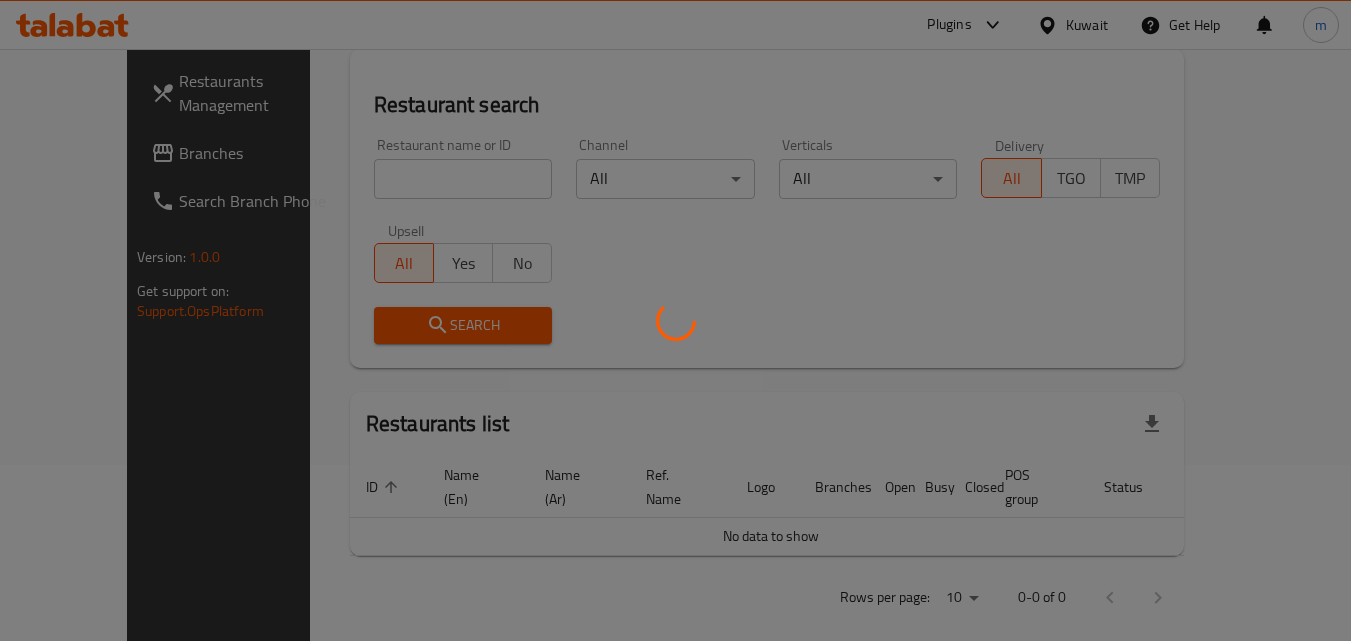 scroll, scrollTop: 251, scrollLeft: 0, axis: vertical 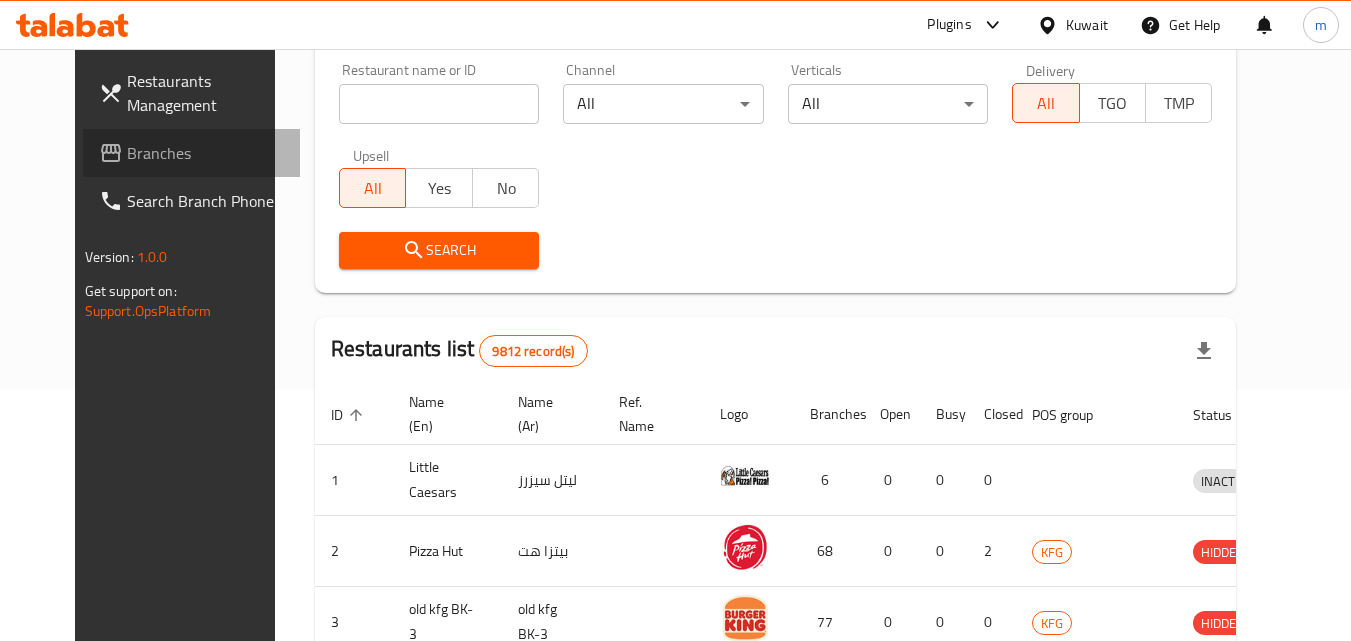 click on "Branches" at bounding box center [206, 153] 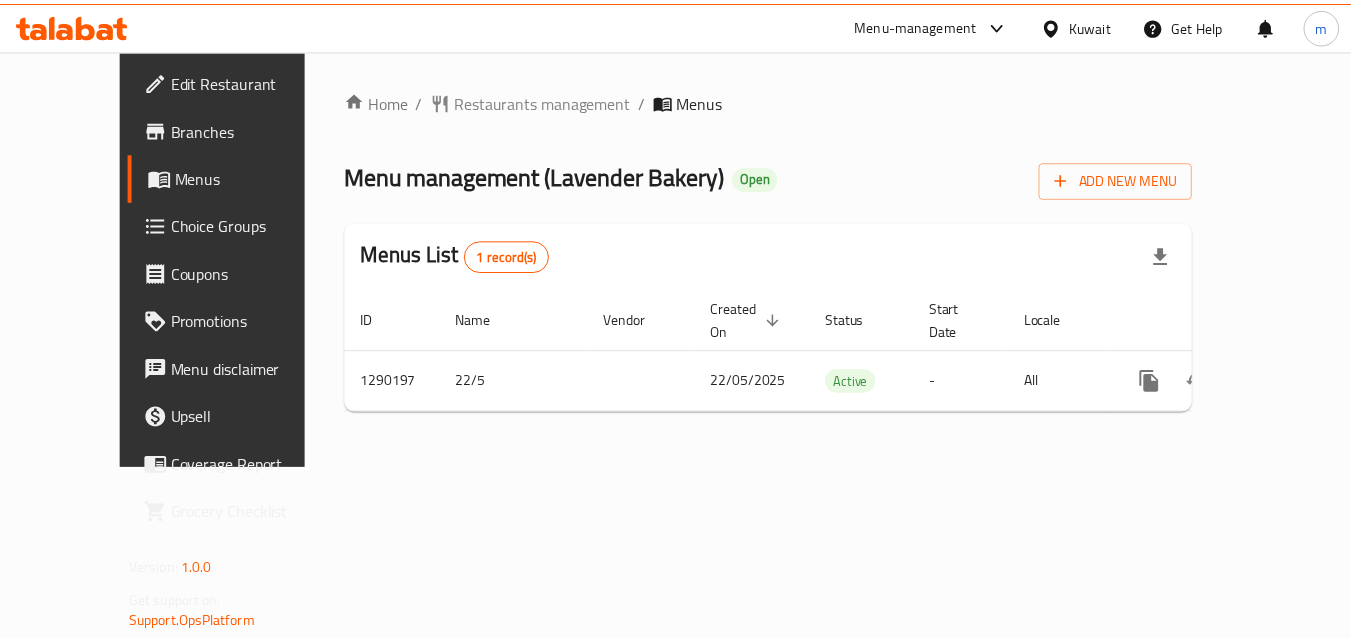 scroll, scrollTop: 0, scrollLeft: 0, axis: both 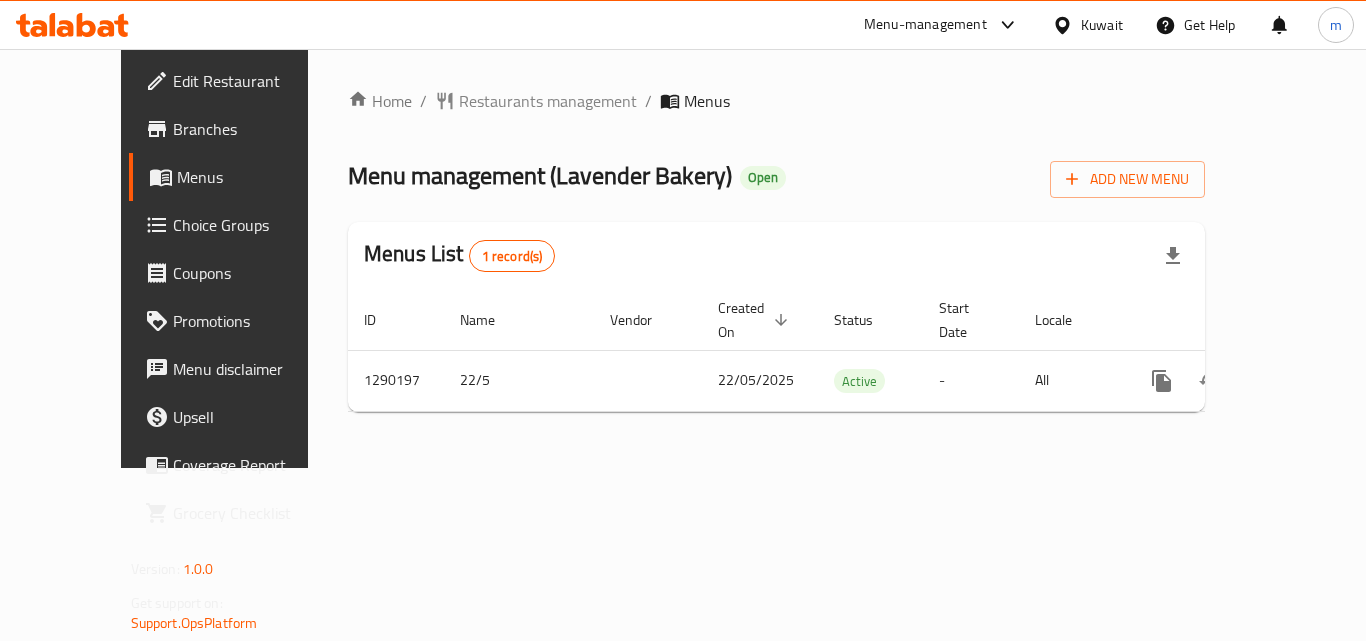 click on "Kuwait" at bounding box center (1102, 25) 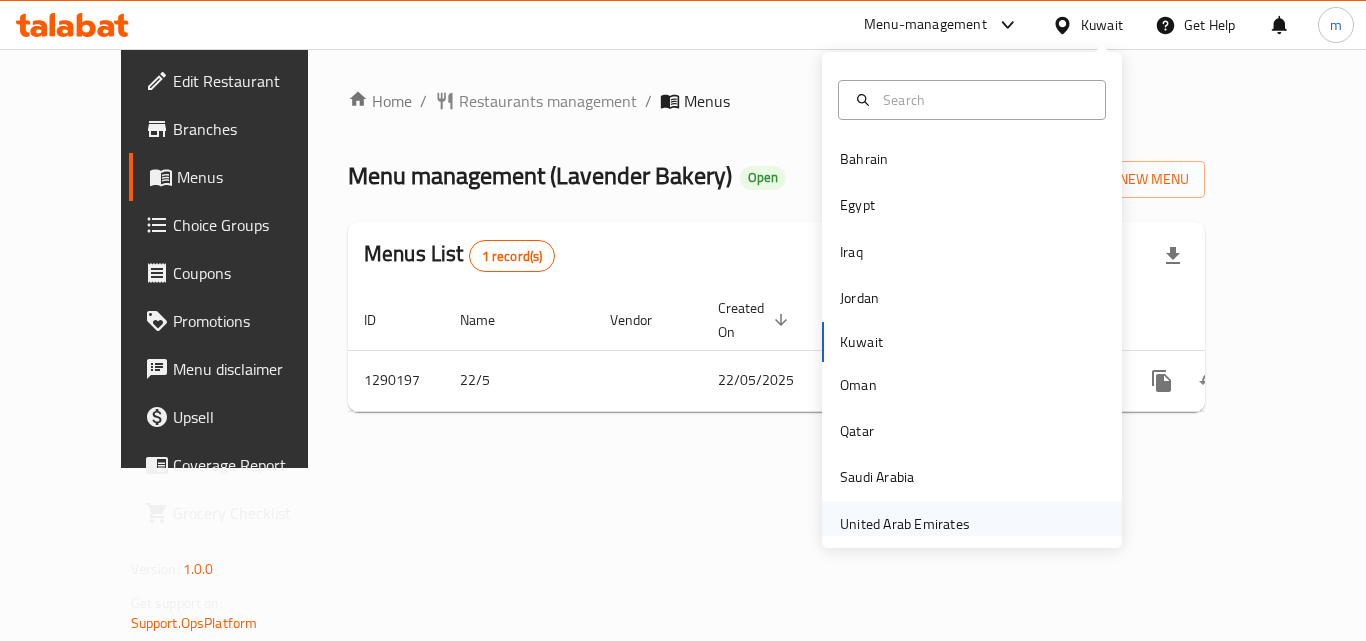 click on "United Arab Emirates" at bounding box center [905, 524] 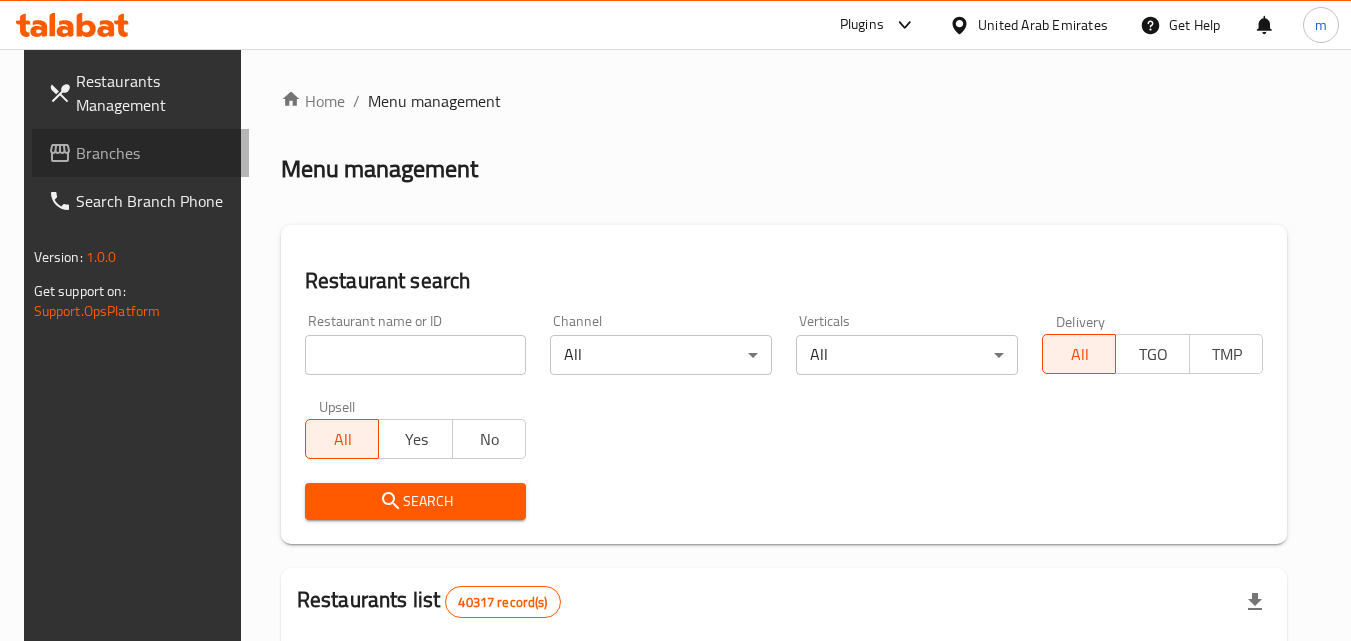 click on "Branches" at bounding box center (141, 153) 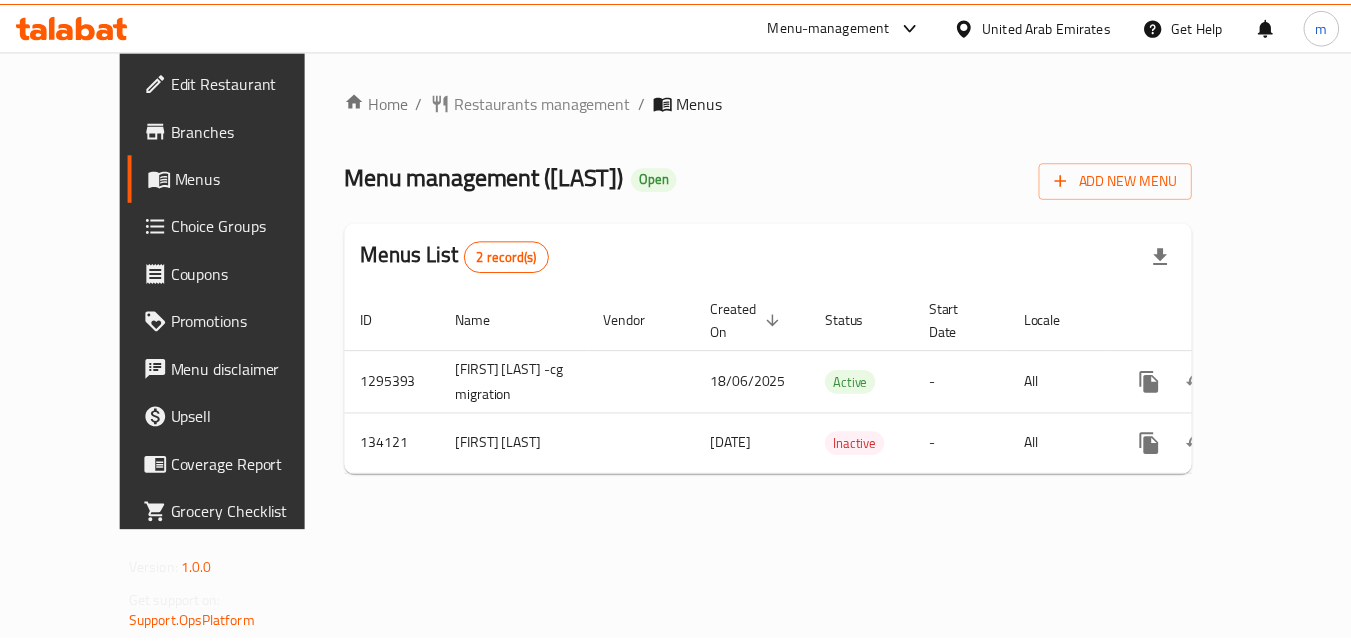 scroll, scrollTop: 0, scrollLeft: 0, axis: both 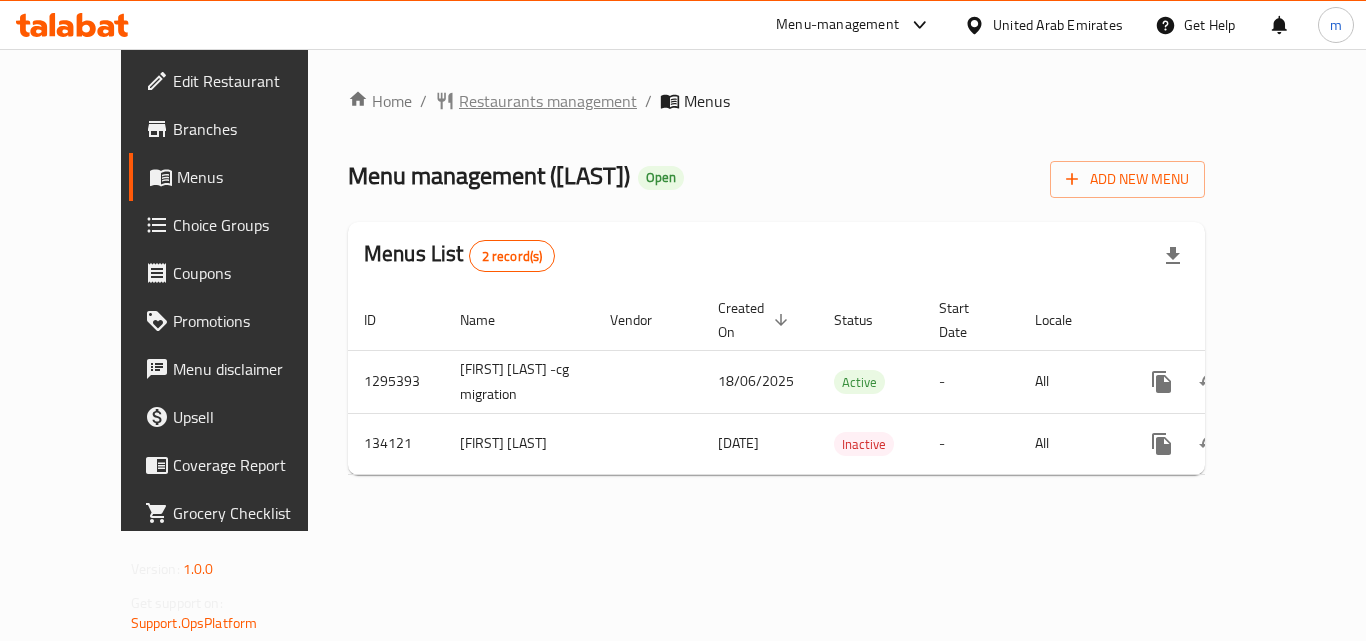 click on "Restaurants management" at bounding box center (548, 101) 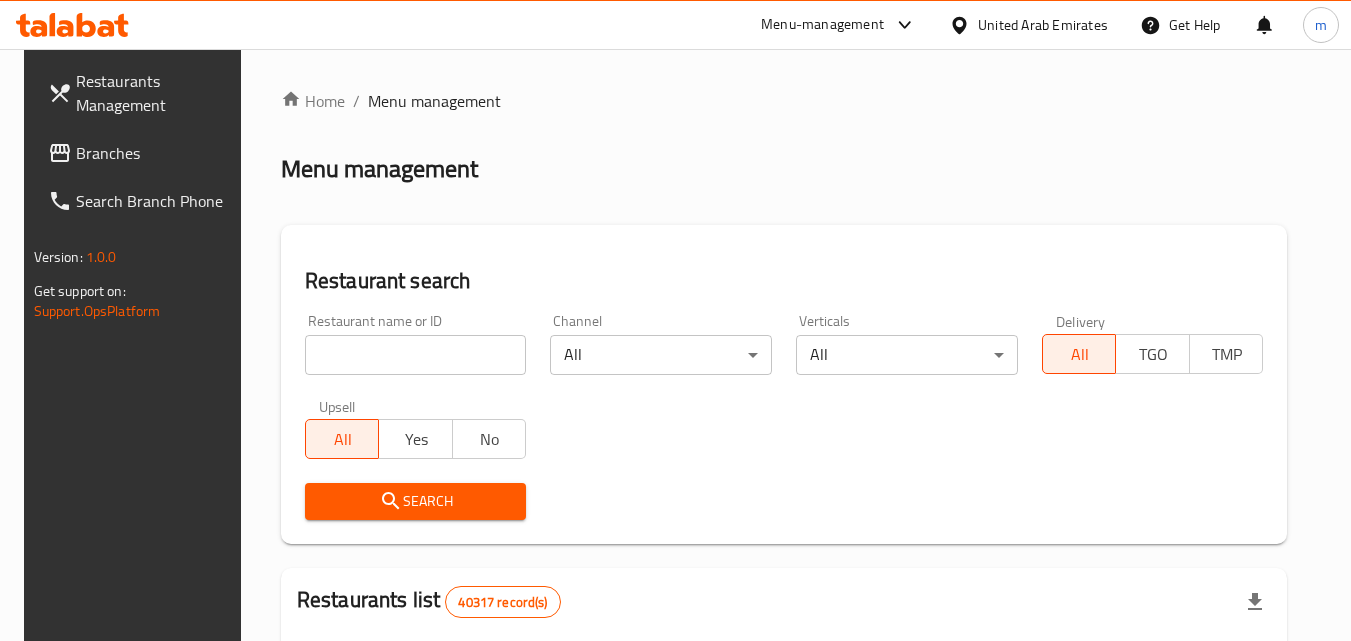 click on "Branches" at bounding box center (155, 153) 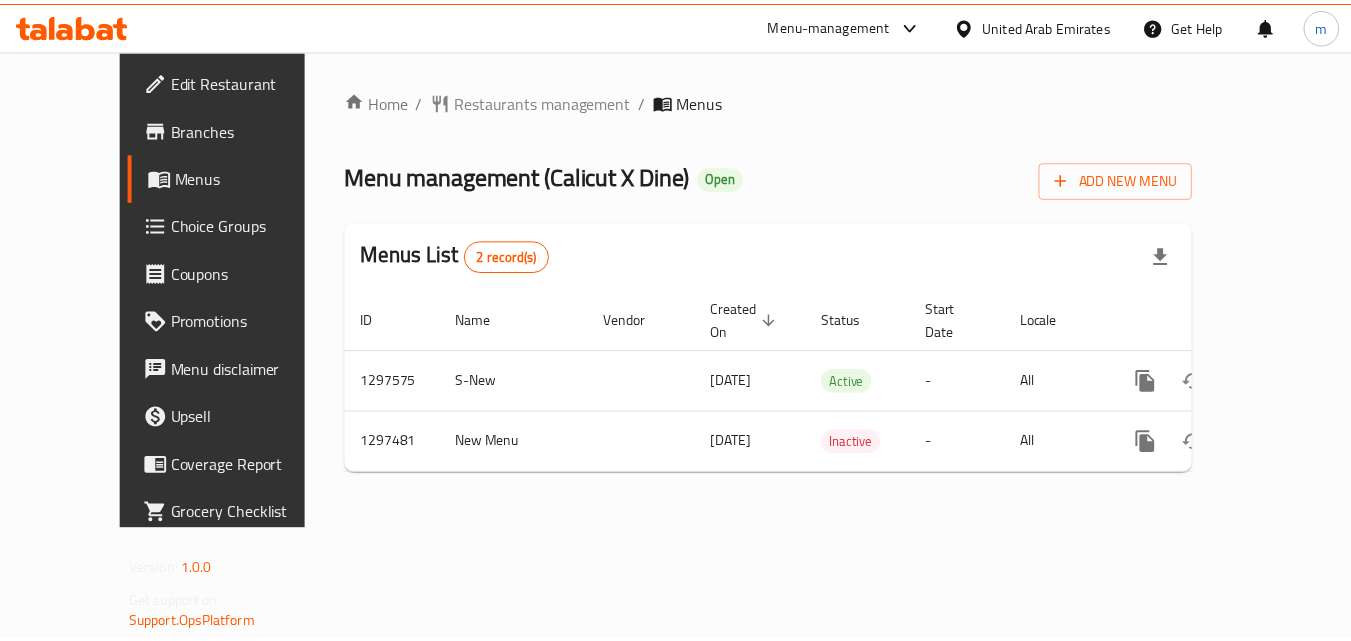 scroll, scrollTop: 0, scrollLeft: 0, axis: both 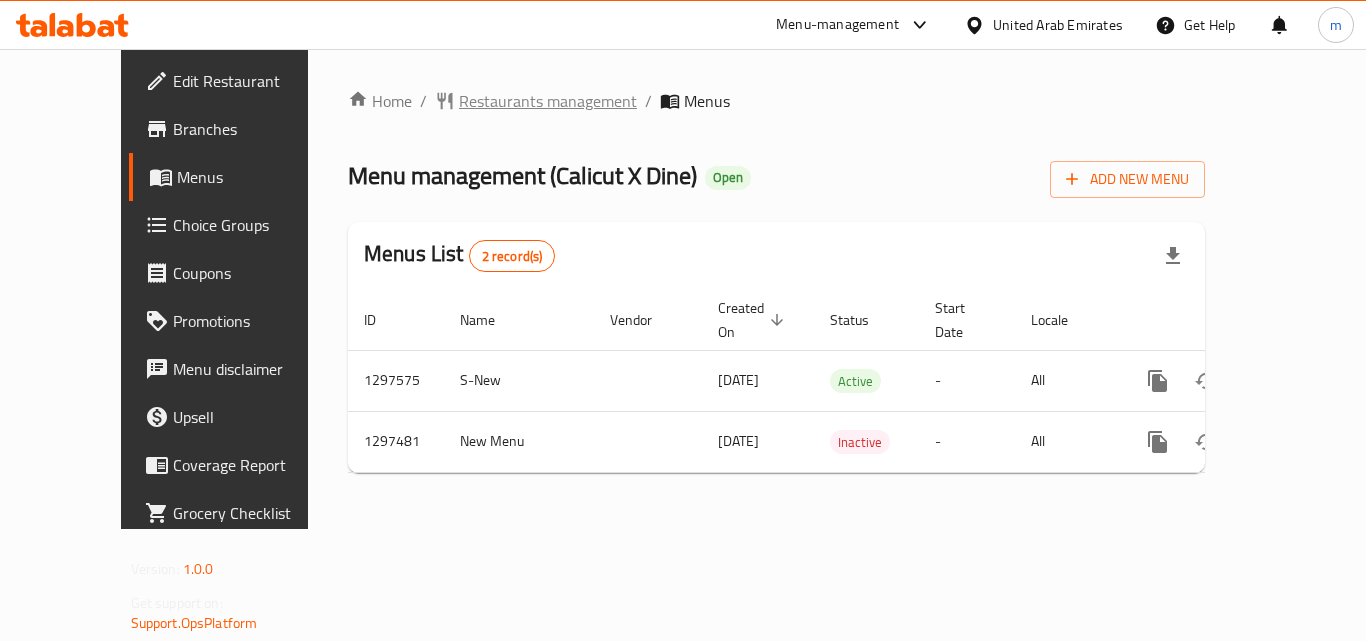 click on "Restaurants management" at bounding box center (548, 101) 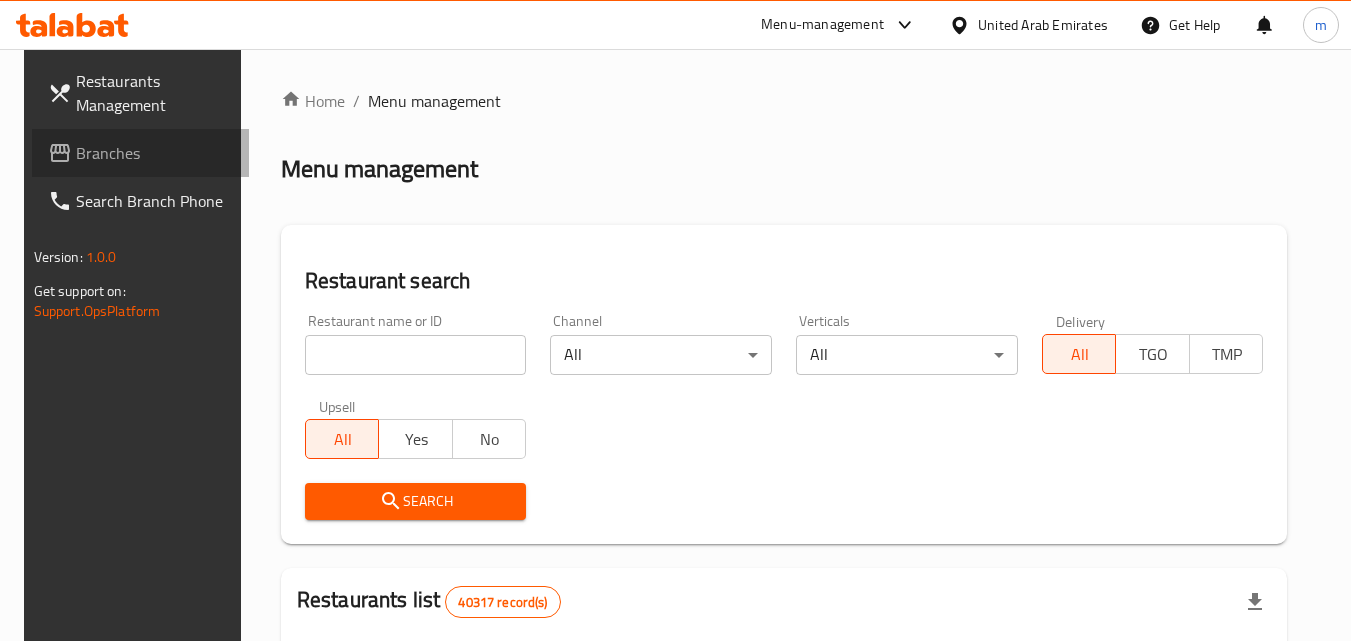 click on "Branches" at bounding box center [155, 153] 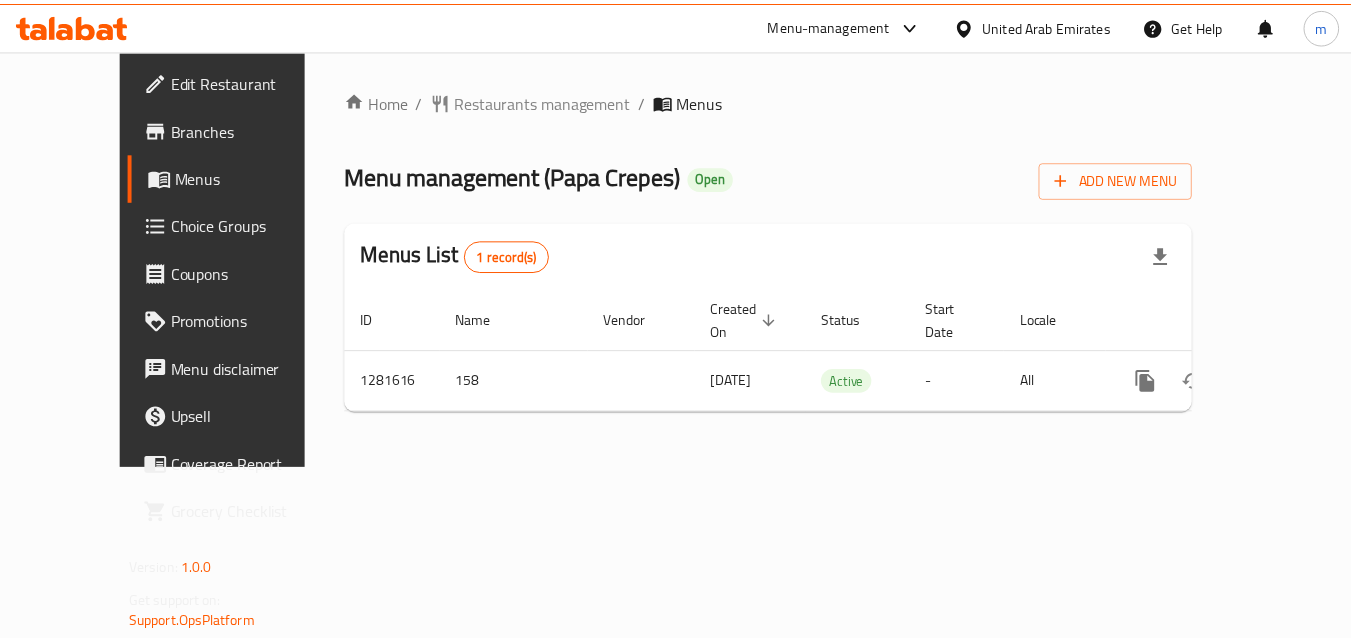 scroll, scrollTop: 0, scrollLeft: 0, axis: both 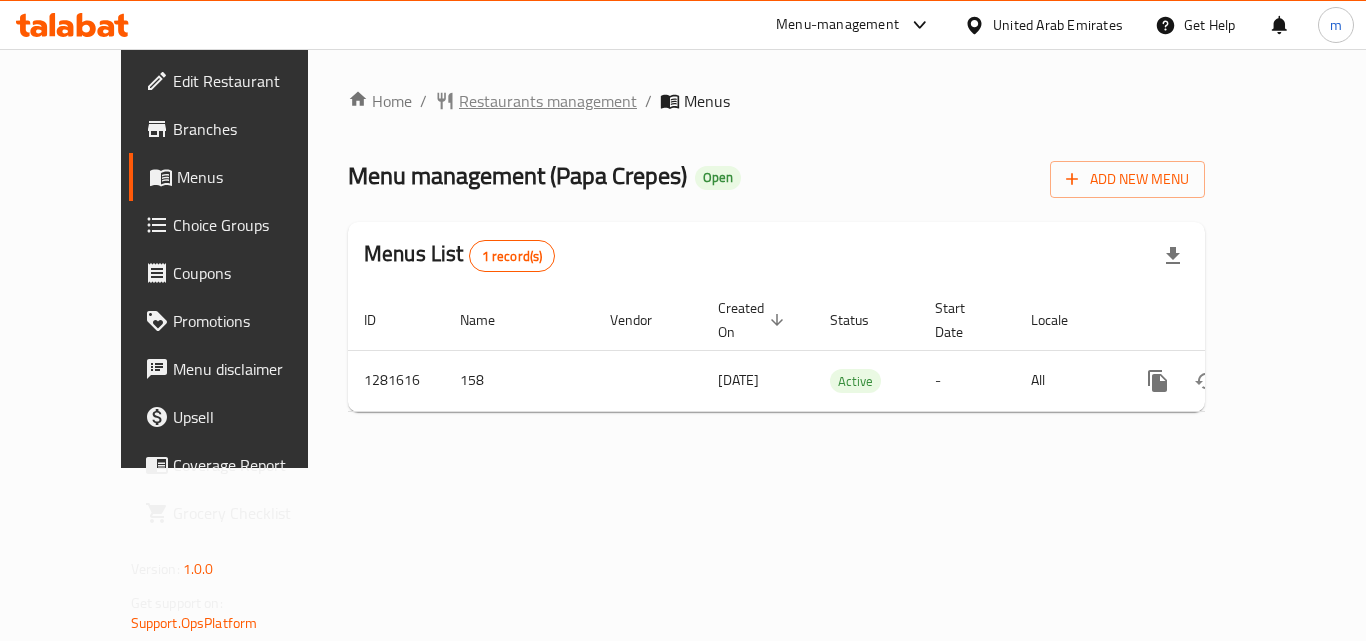 click on "Restaurants management" at bounding box center (548, 101) 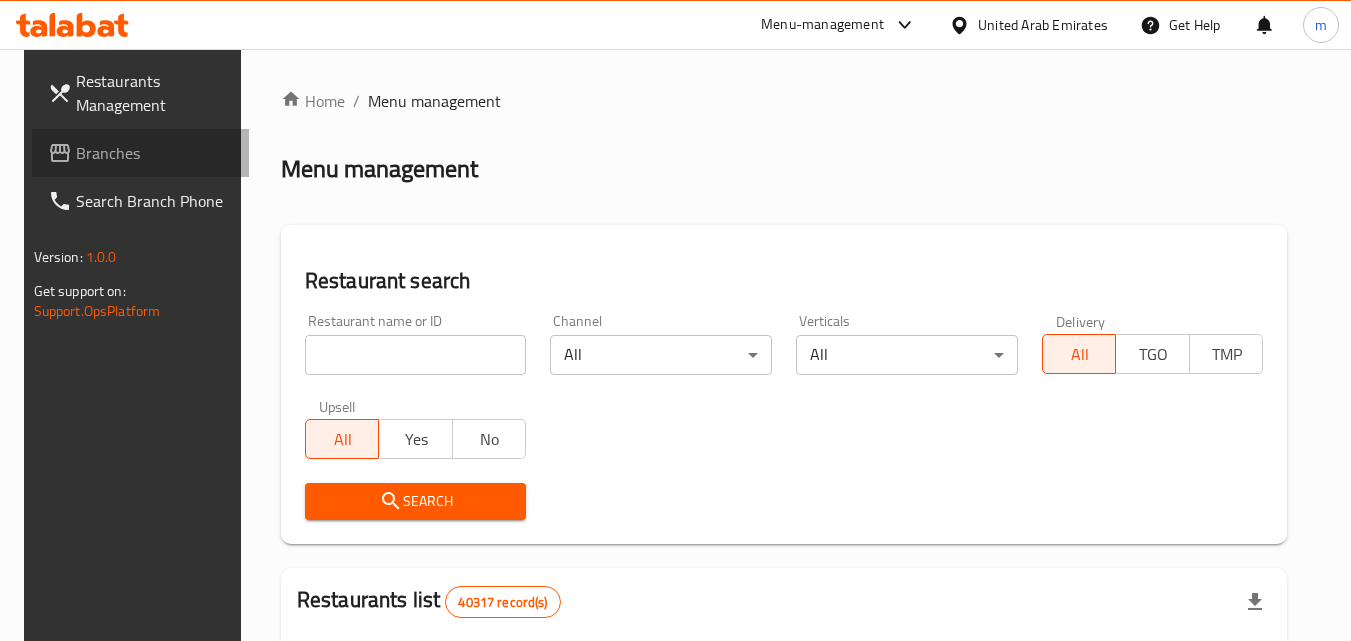 click on "Branches" at bounding box center [155, 153] 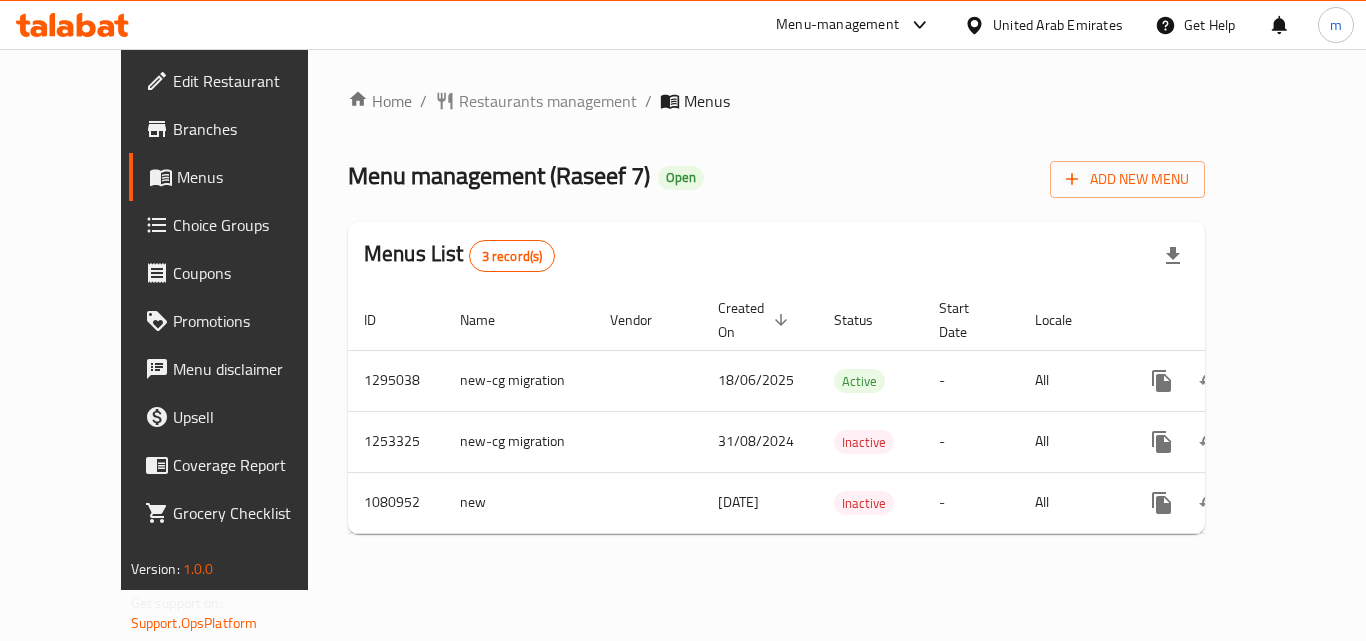 scroll, scrollTop: 0, scrollLeft: 0, axis: both 